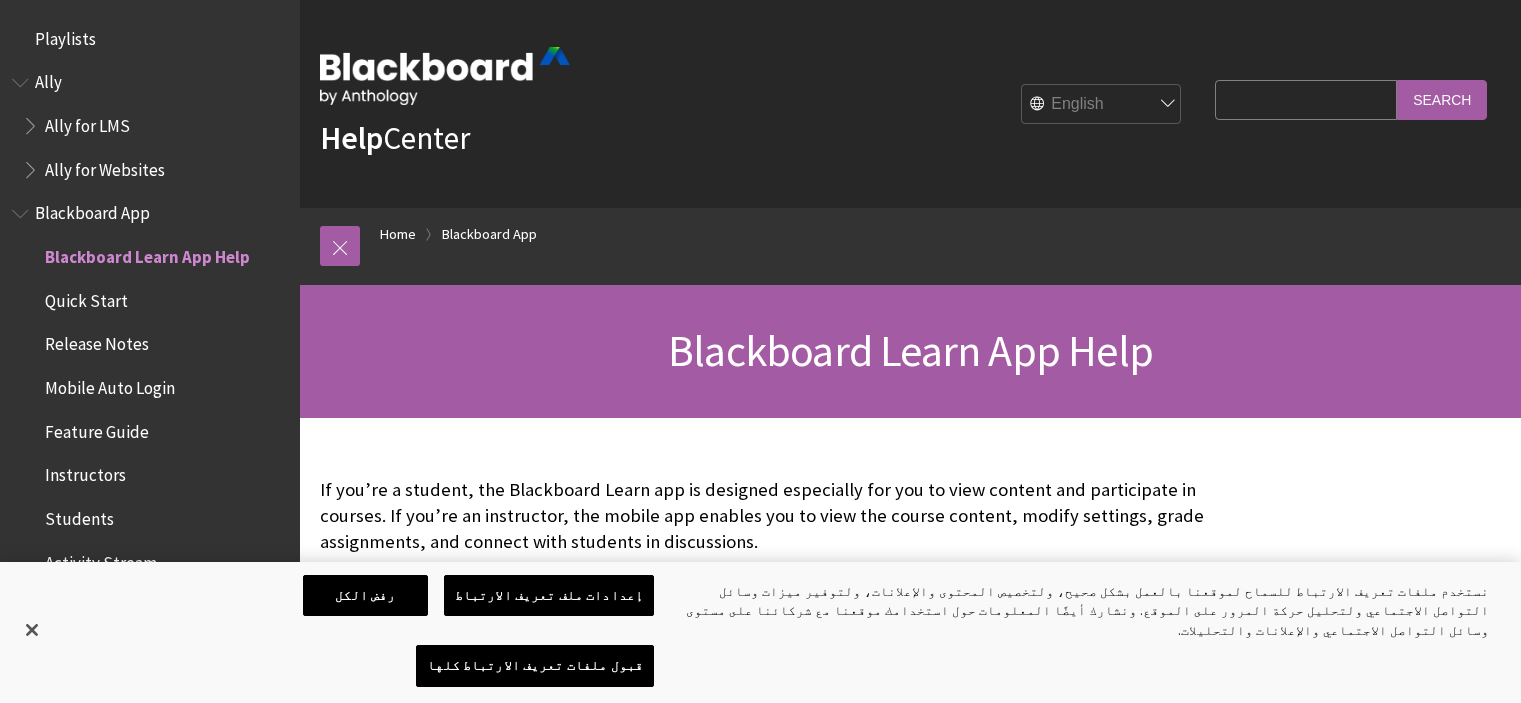 scroll, scrollTop: 0, scrollLeft: 0, axis: both 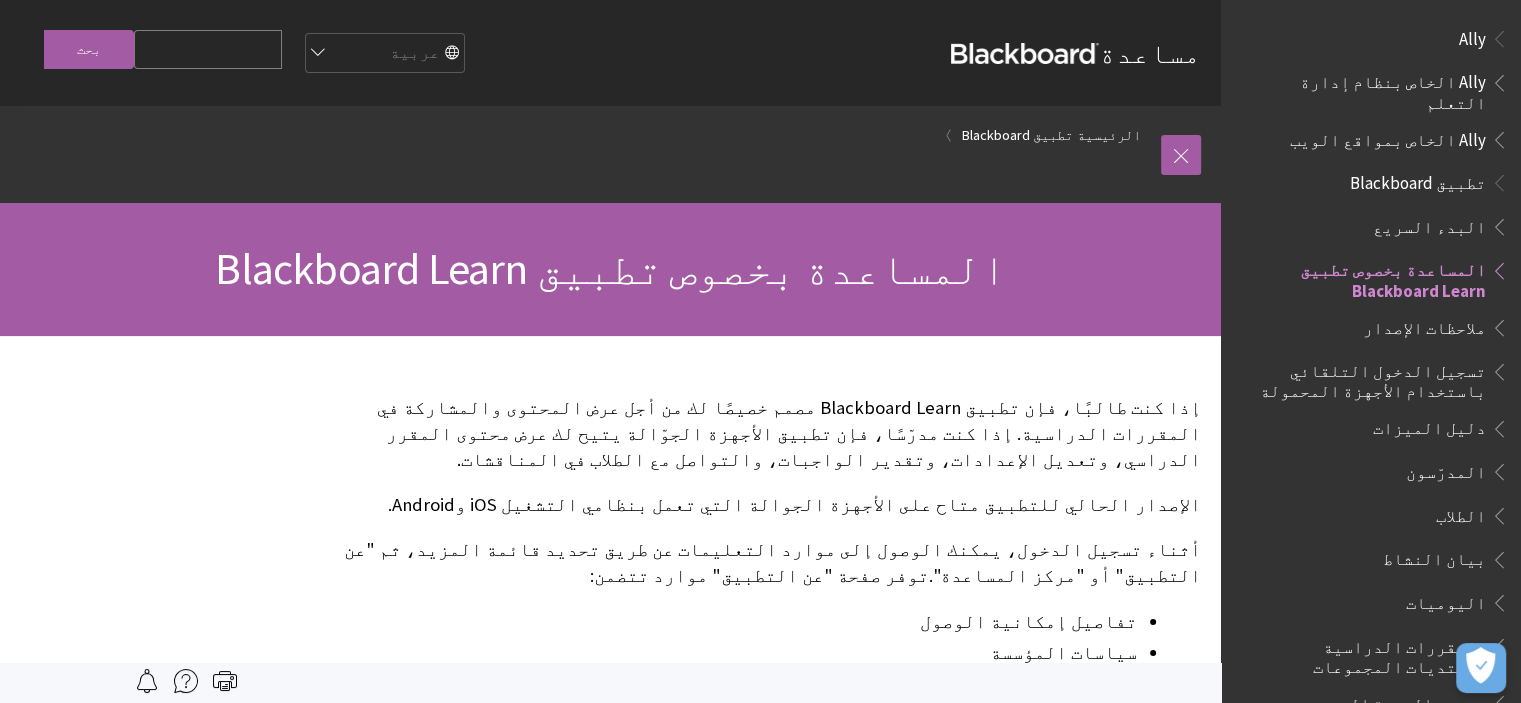 click on "تطبيق Blackboard" at bounding box center (1418, 179) 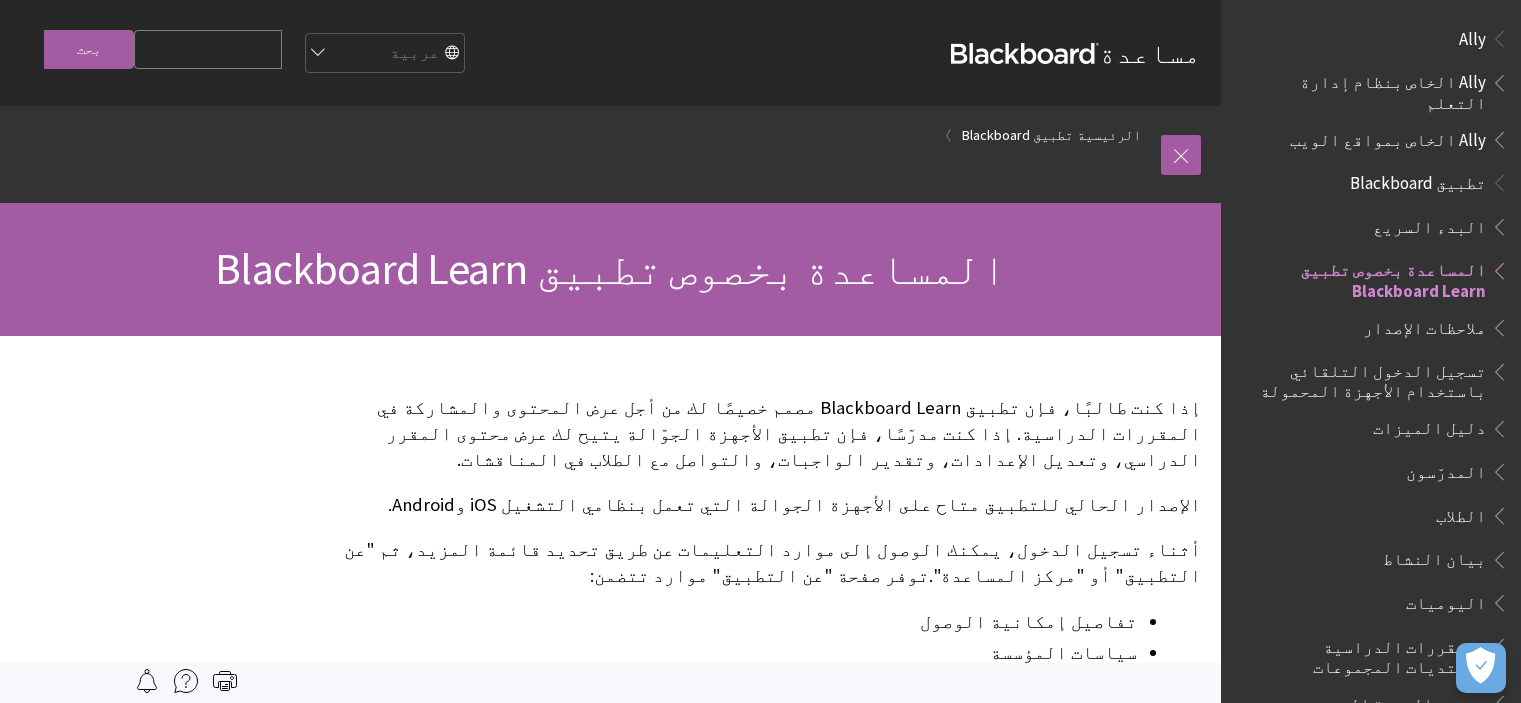 scroll, scrollTop: 0, scrollLeft: 0, axis: both 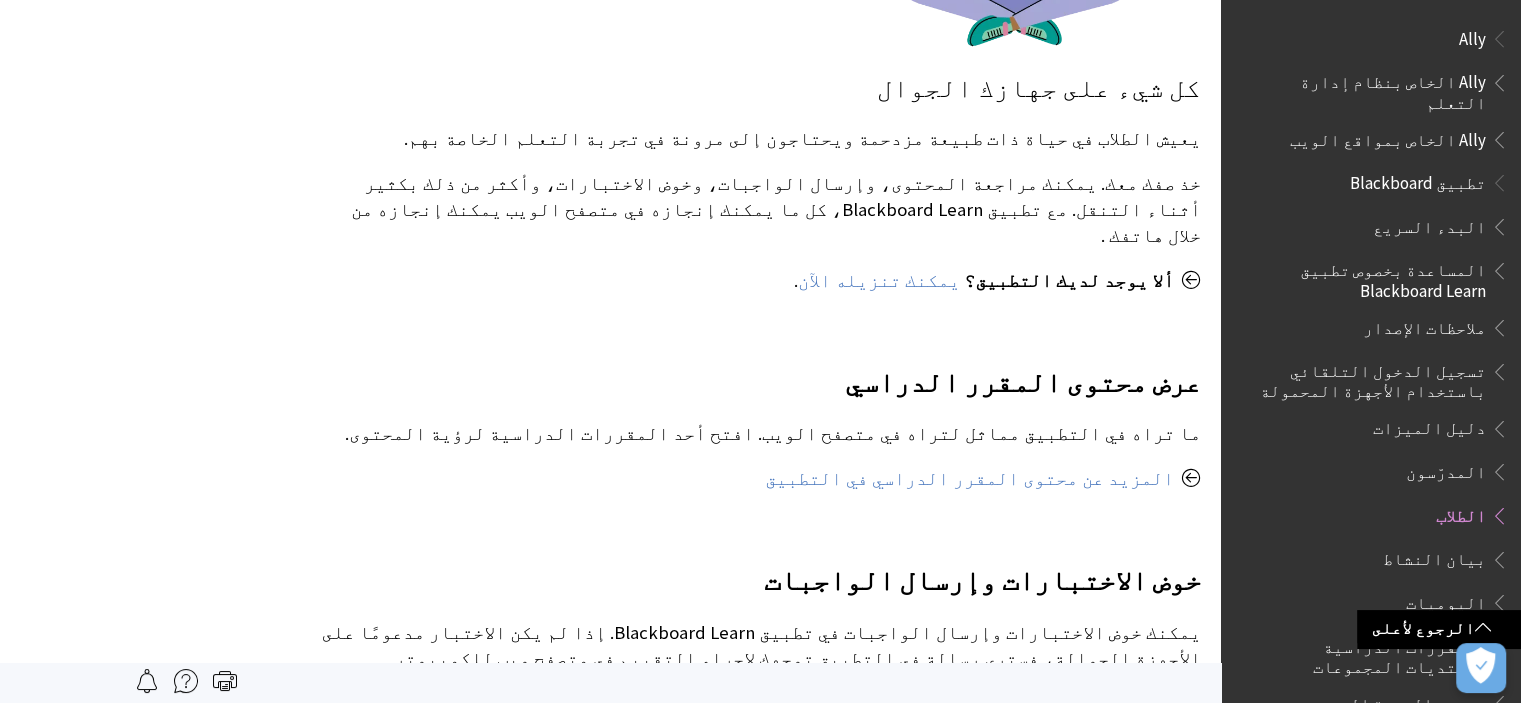 click on "Ally" at bounding box center [1472, 35] 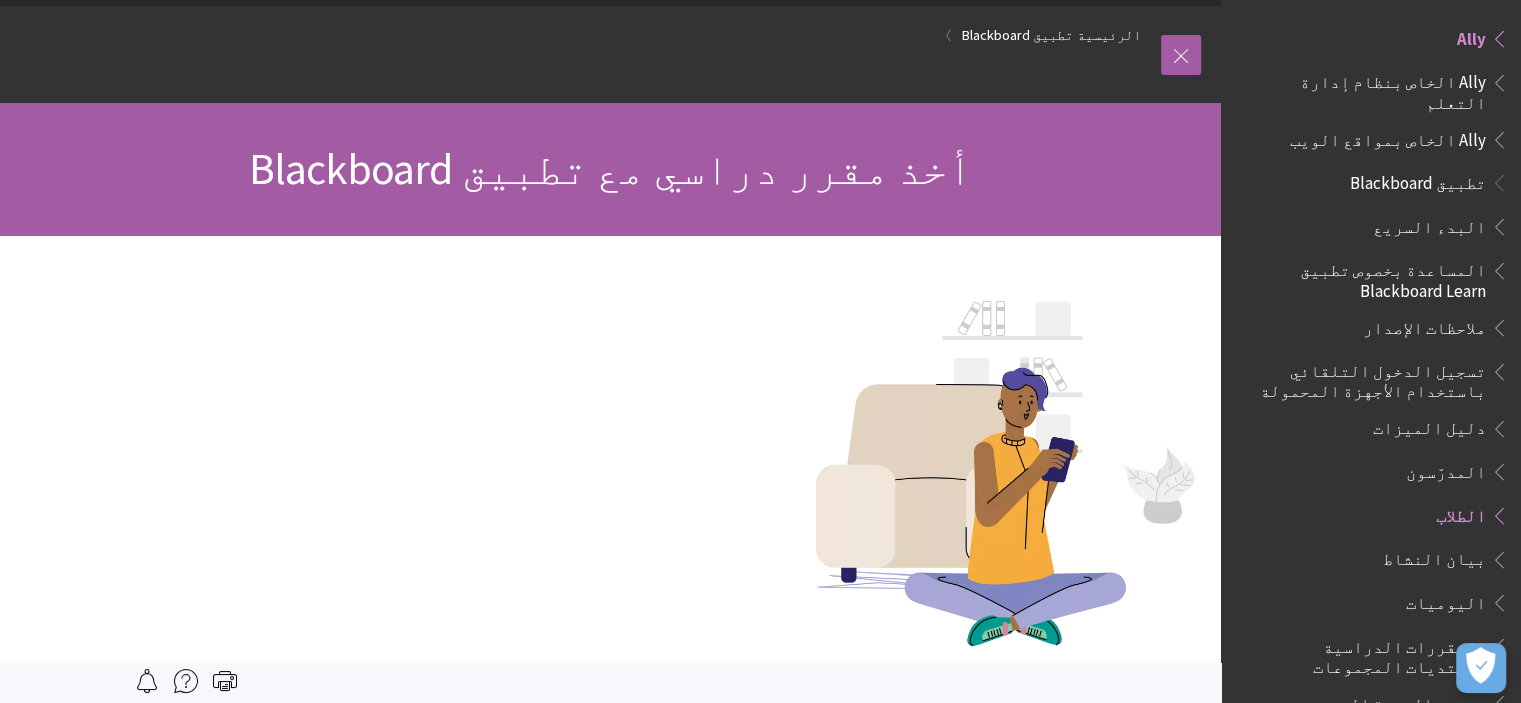 scroll, scrollTop: 0, scrollLeft: 0, axis: both 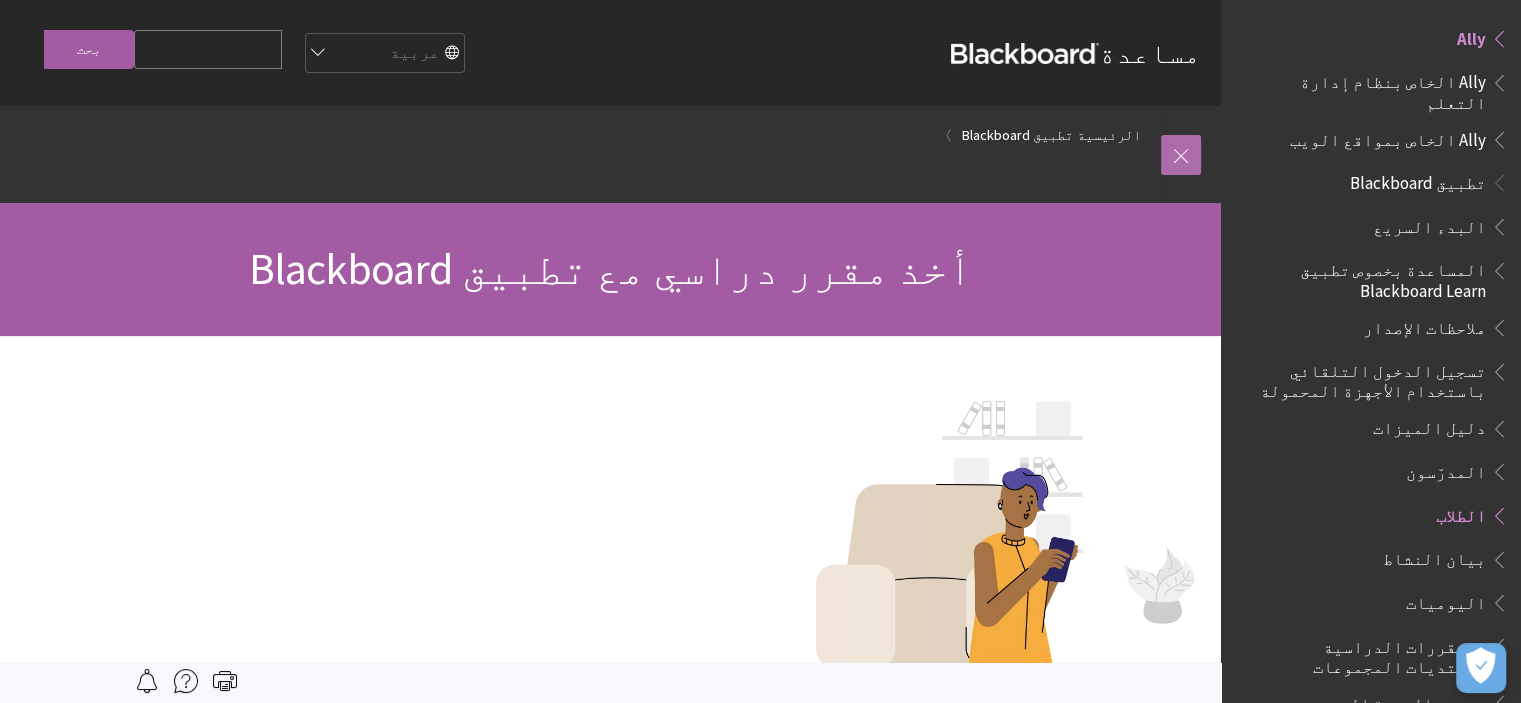 click at bounding box center [1181, 155] 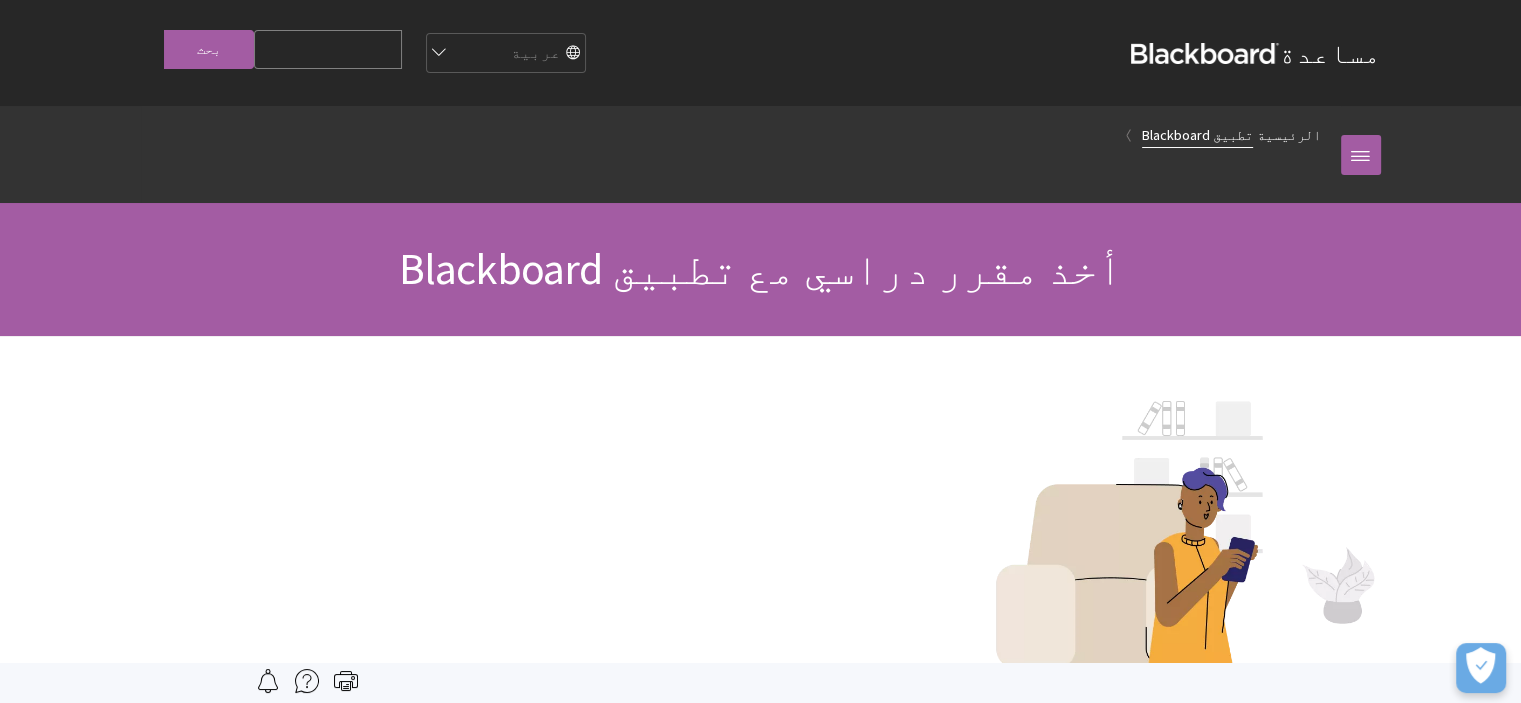 click on "تطبيق Blackboard" at bounding box center [1197, 135] 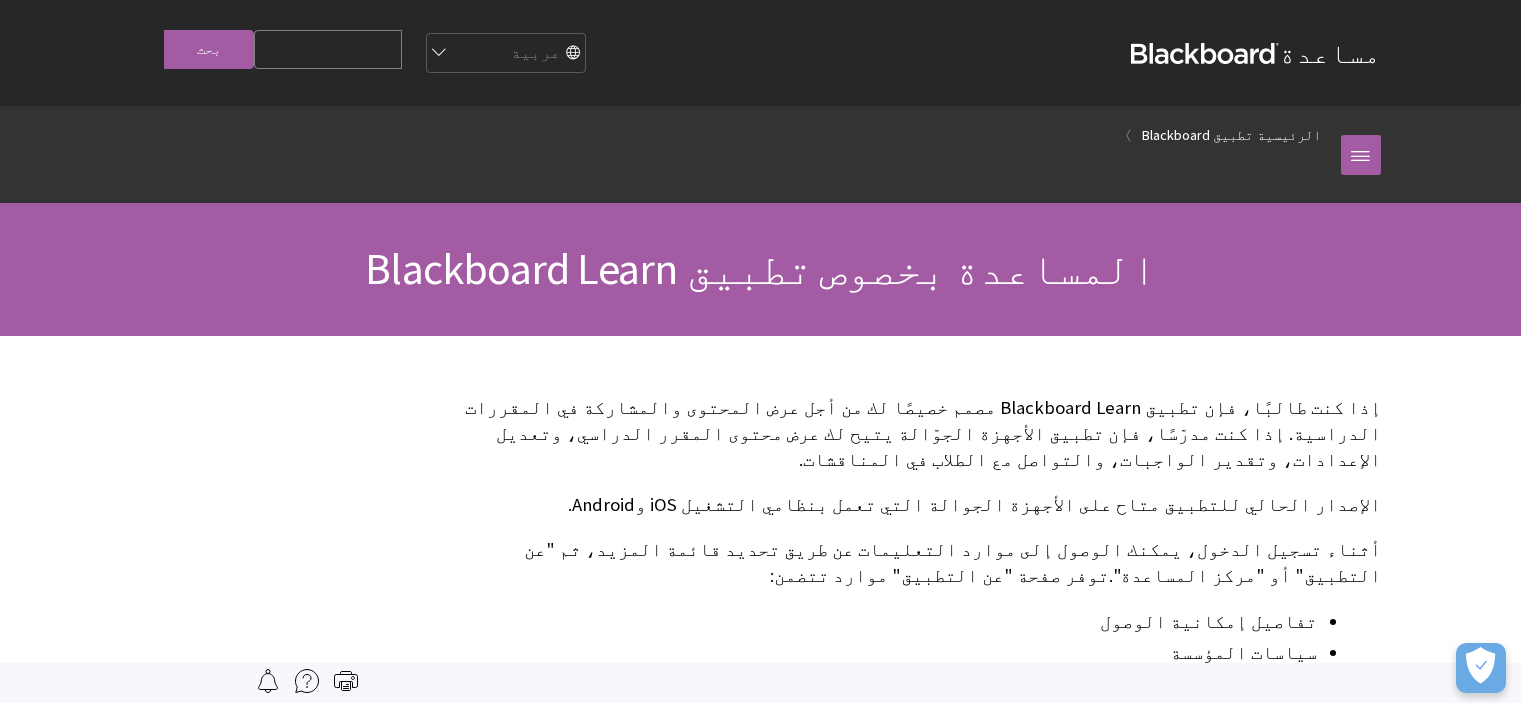 scroll, scrollTop: 0, scrollLeft: 0, axis: both 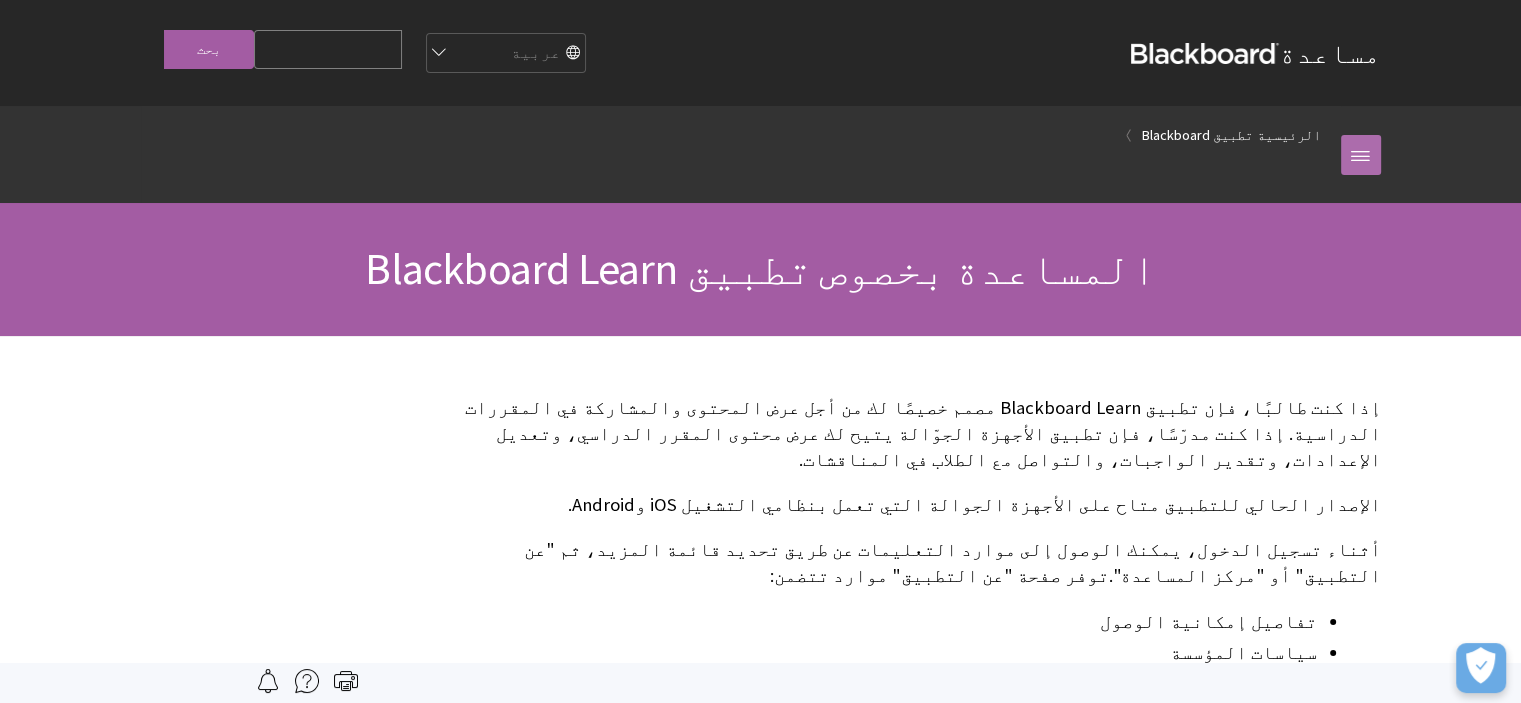 click at bounding box center (1361, 155) 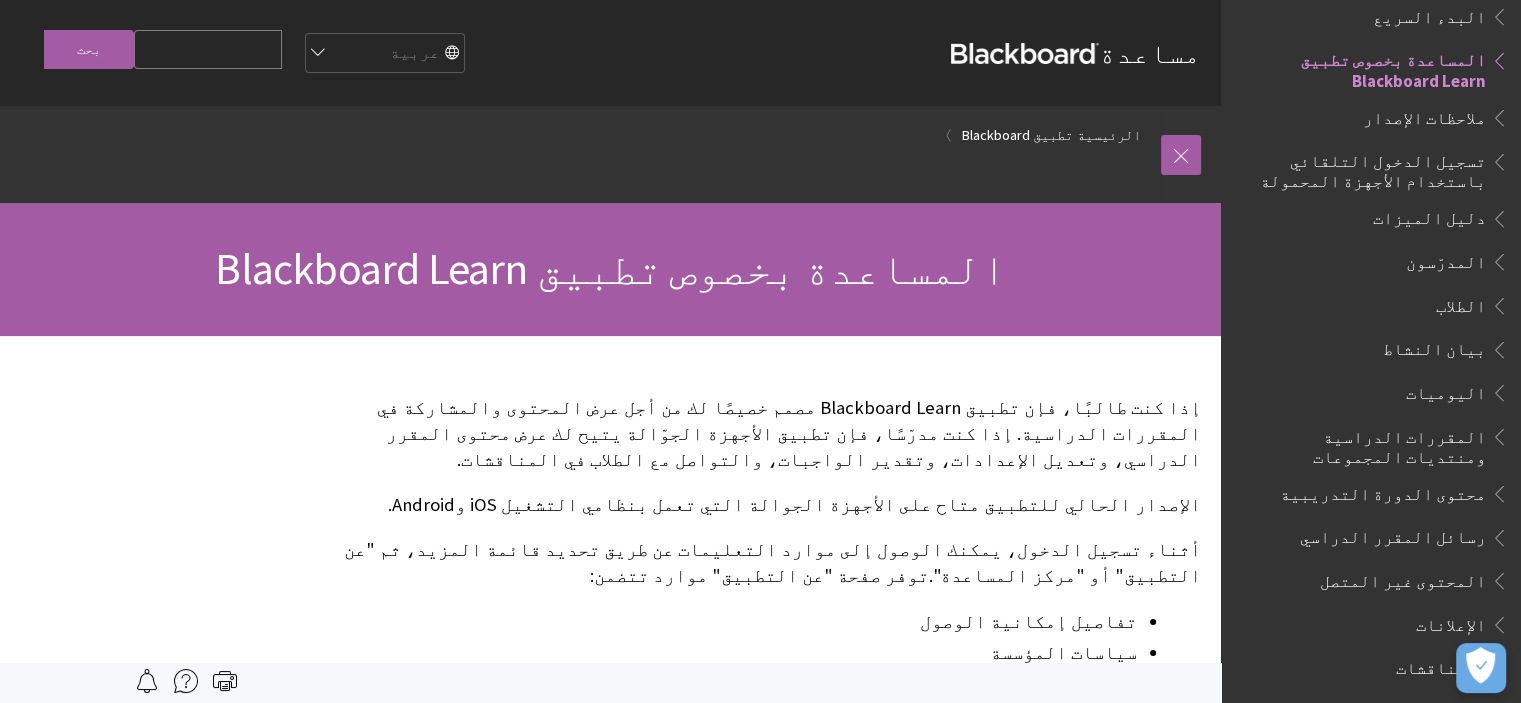 click on "المساعدة بخصوص تطبيق Blackboard Learn" at bounding box center [1365, 67] 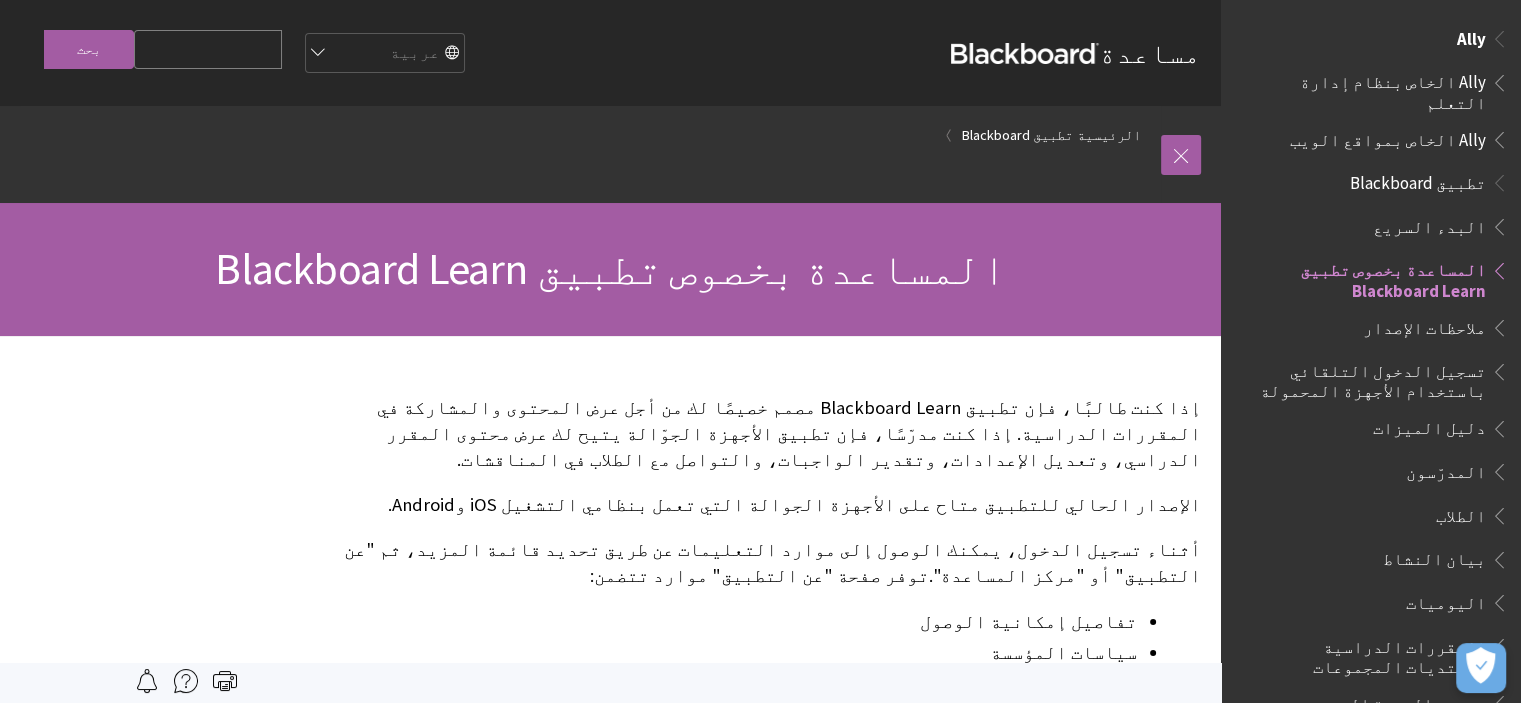 click on "Ally الخاص بنظام إدارة التعلم" at bounding box center [1365, 89] 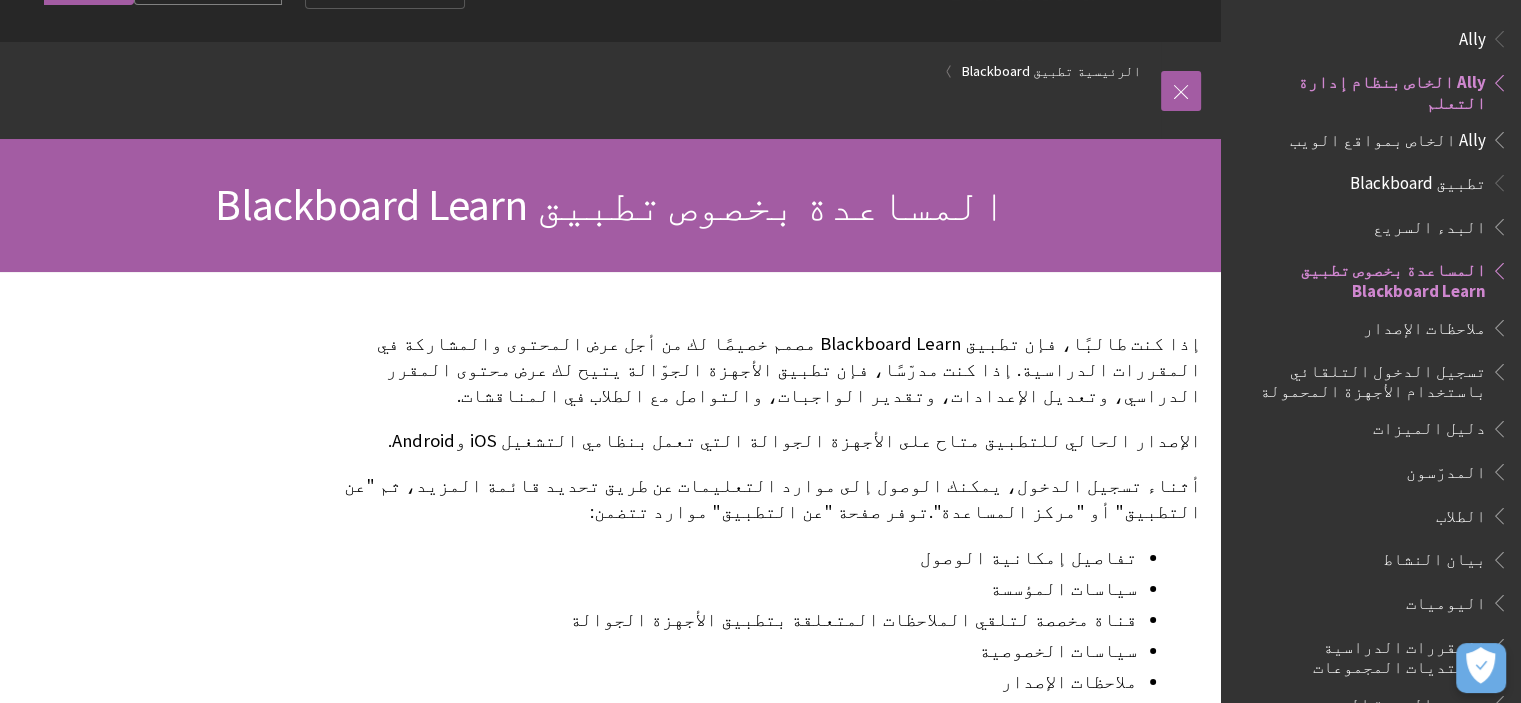 scroll, scrollTop: 100, scrollLeft: 0, axis: vertical 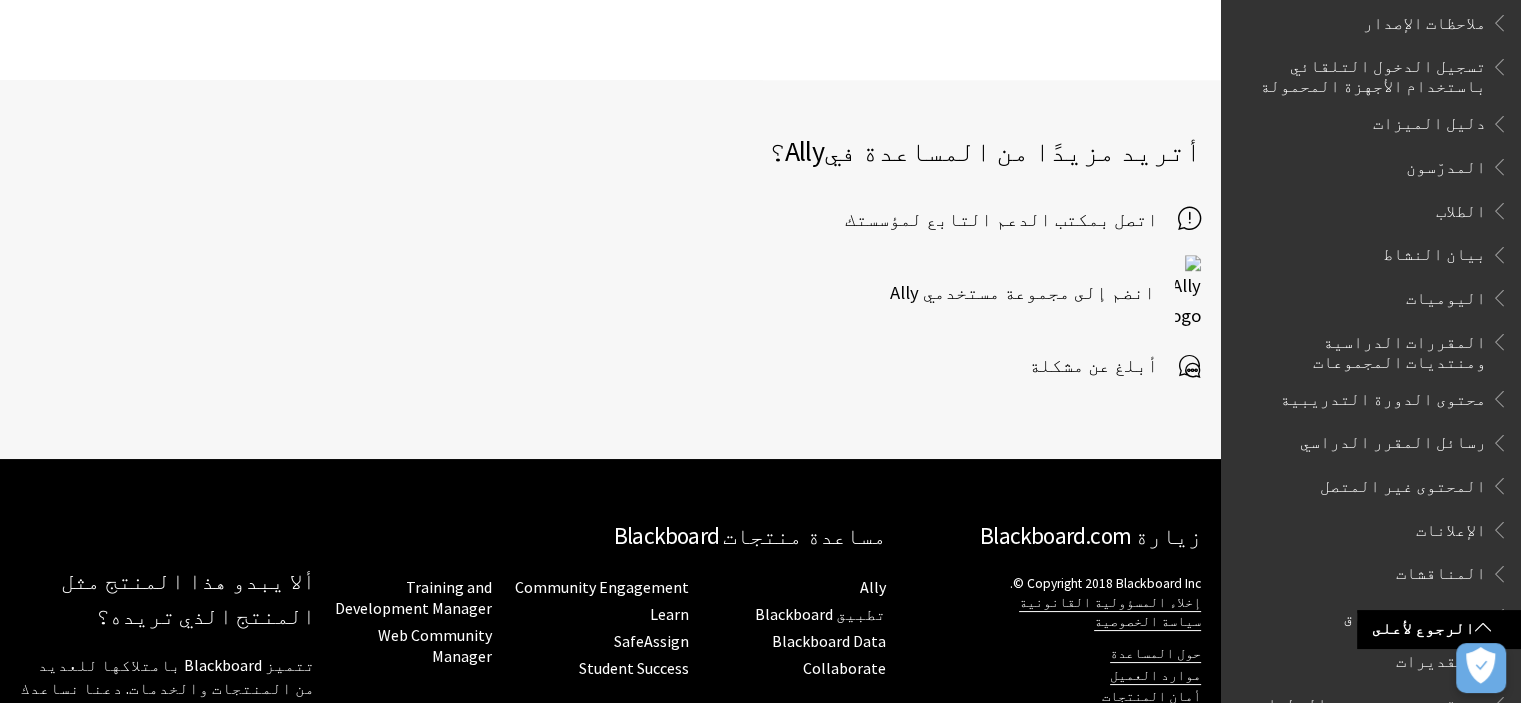 click on "المقررات الدراسية ومنتديات المجموعات" at bounding box center (1365, 348) 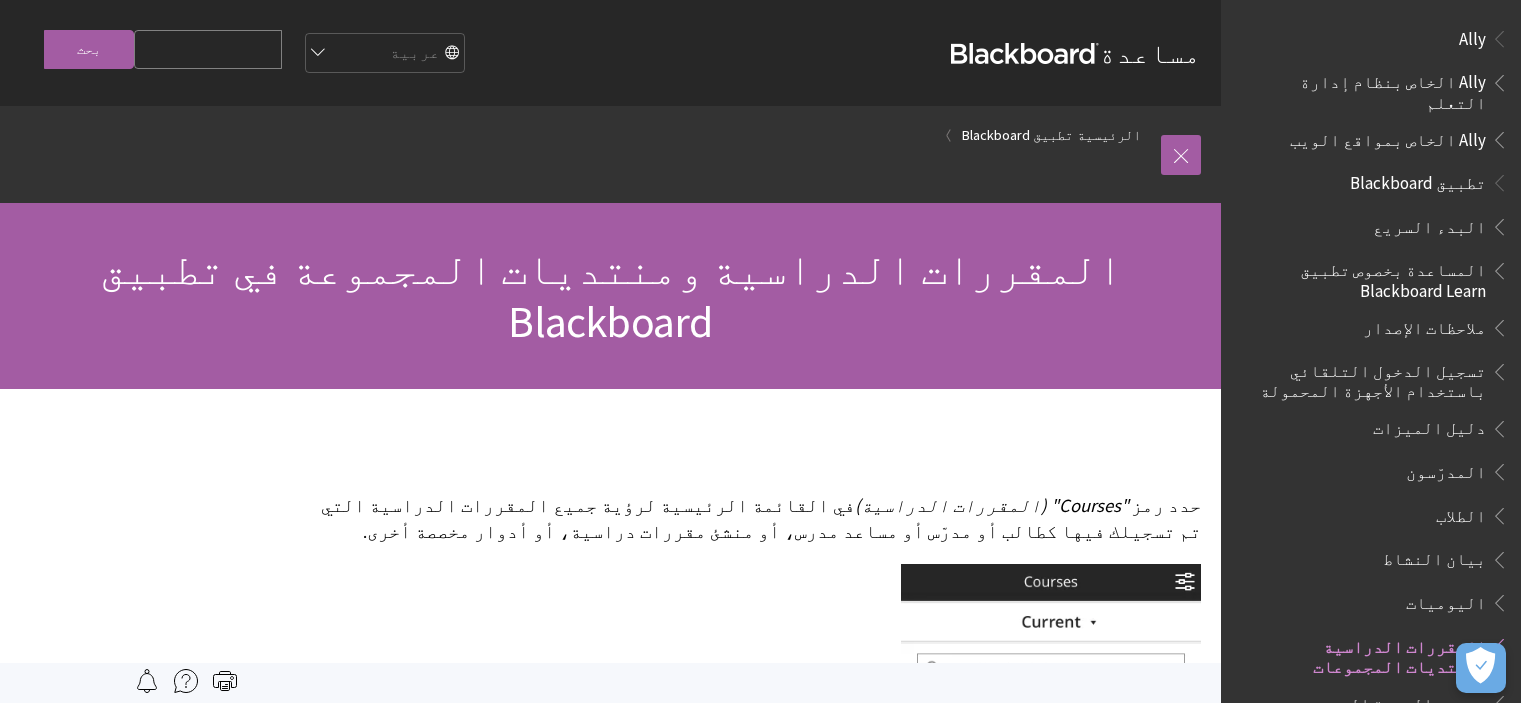 scroll, scrollTop: 0, scrollLeft: 0, axis: both 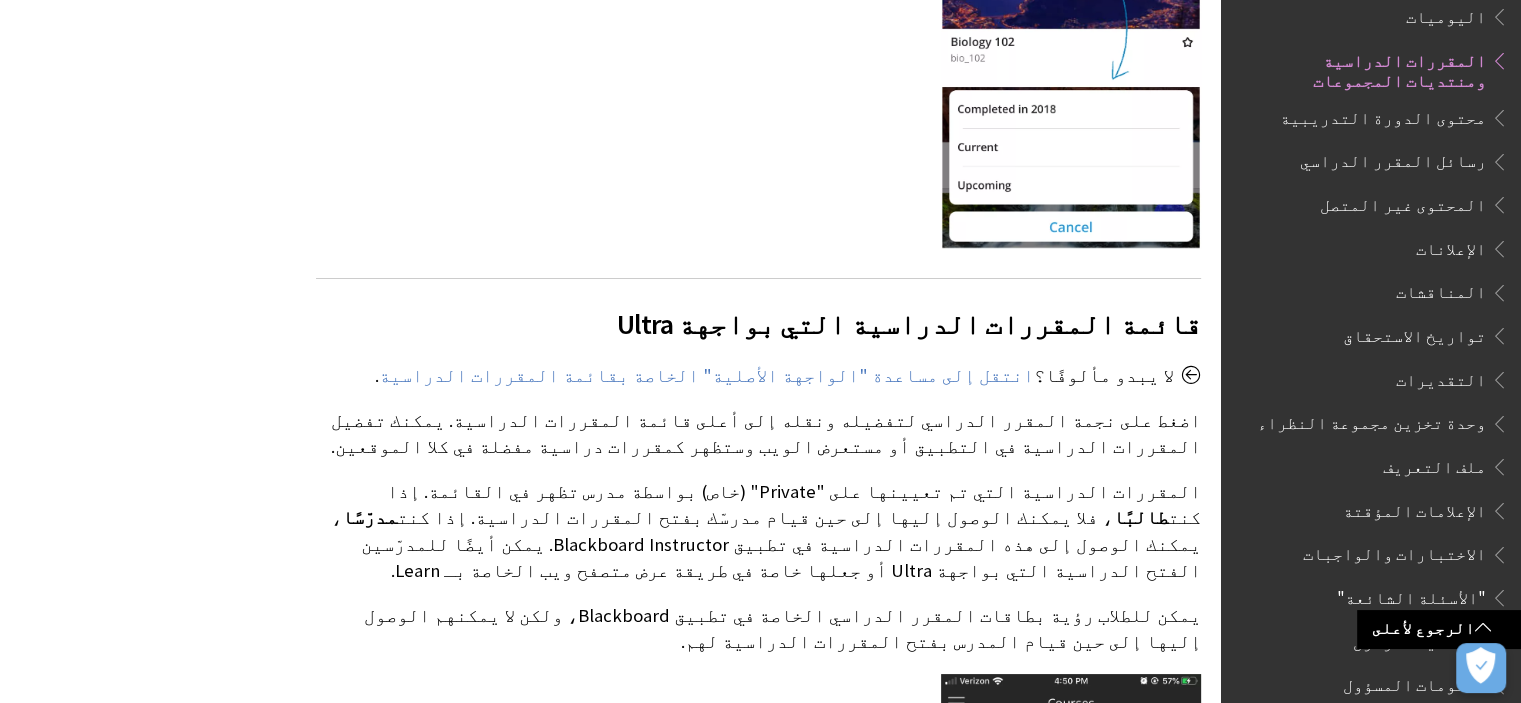 click at bounding box center (758, 877) 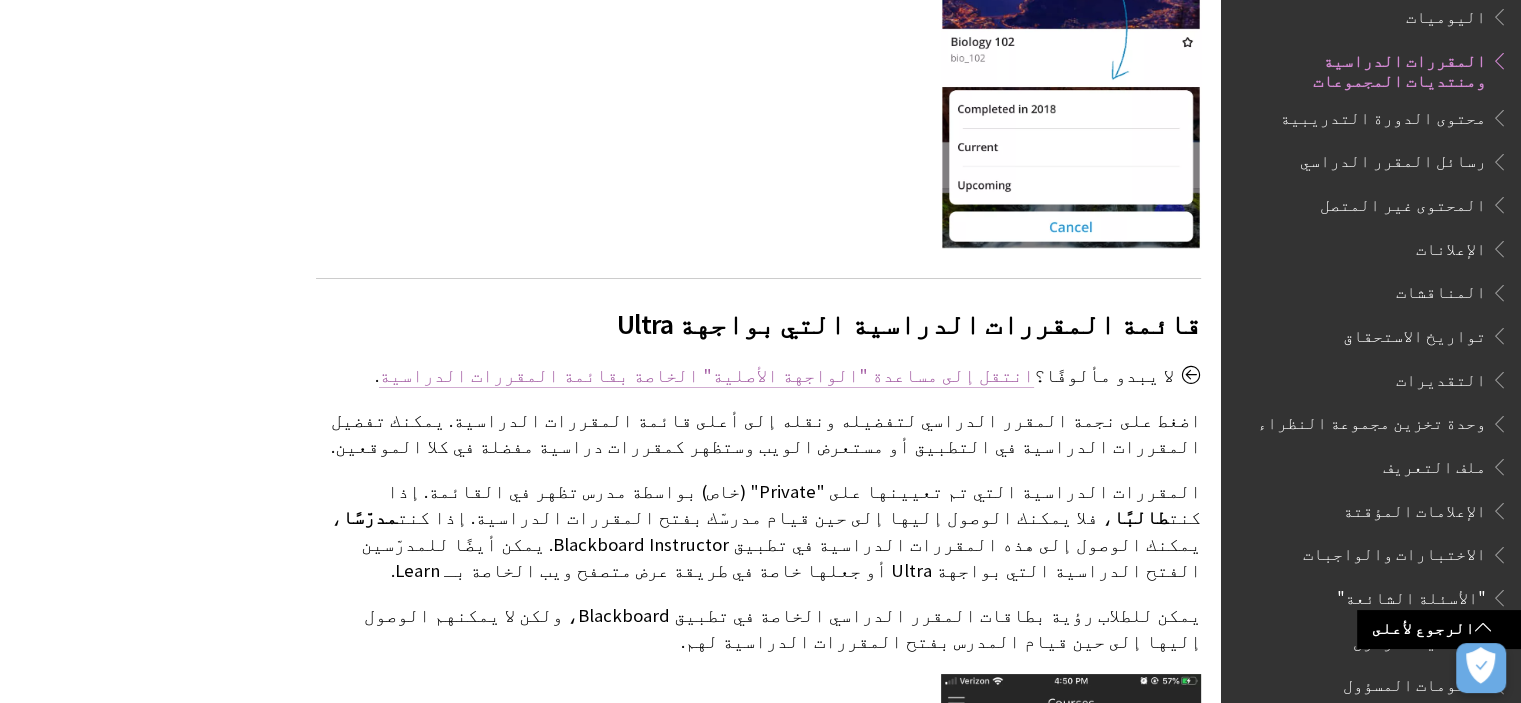 click on "انتقل إلى مساعدة "الواجهة الأصلية" الخاصة بقائمة المقررات الدراسية" at bounding box center [706, 376] 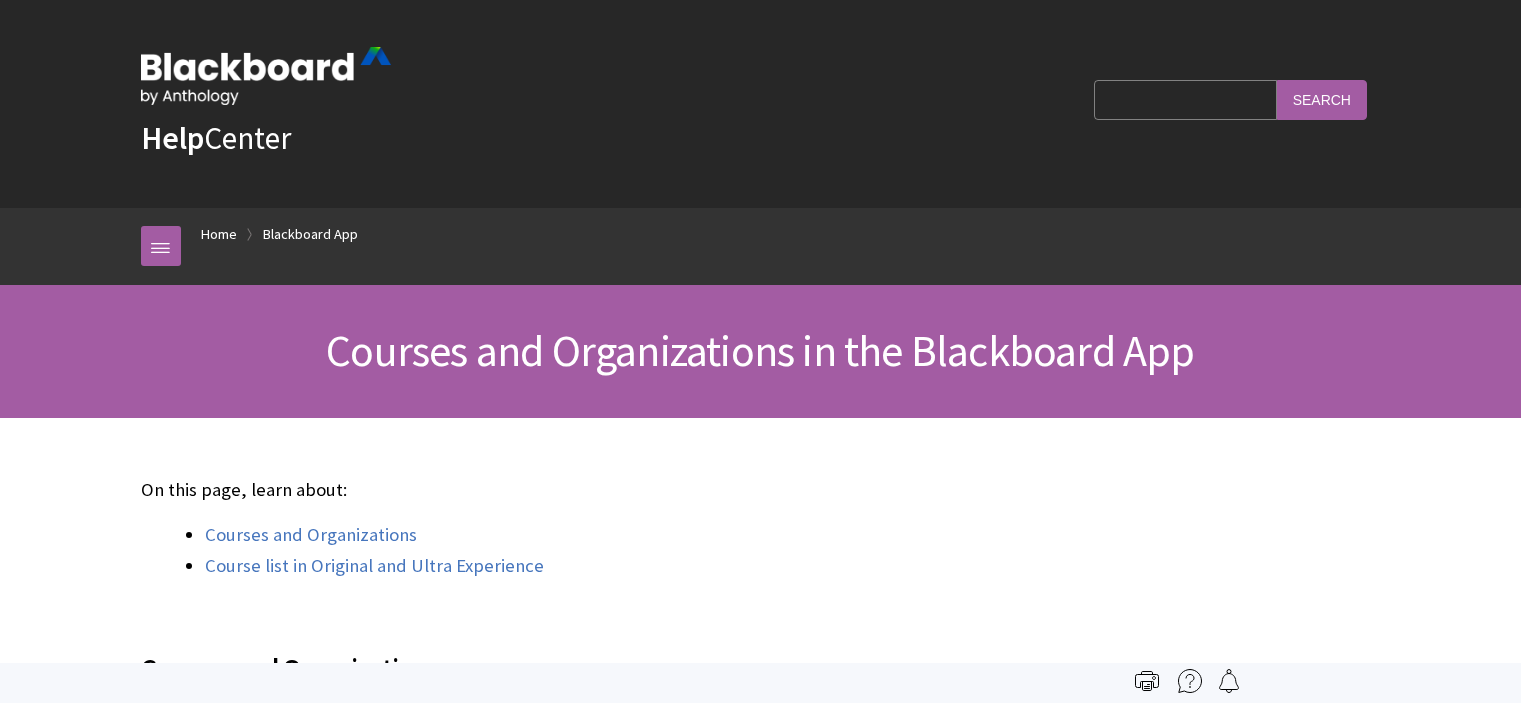 scroll, scrollTop: 0, scrollLeft: 0, axis: both 